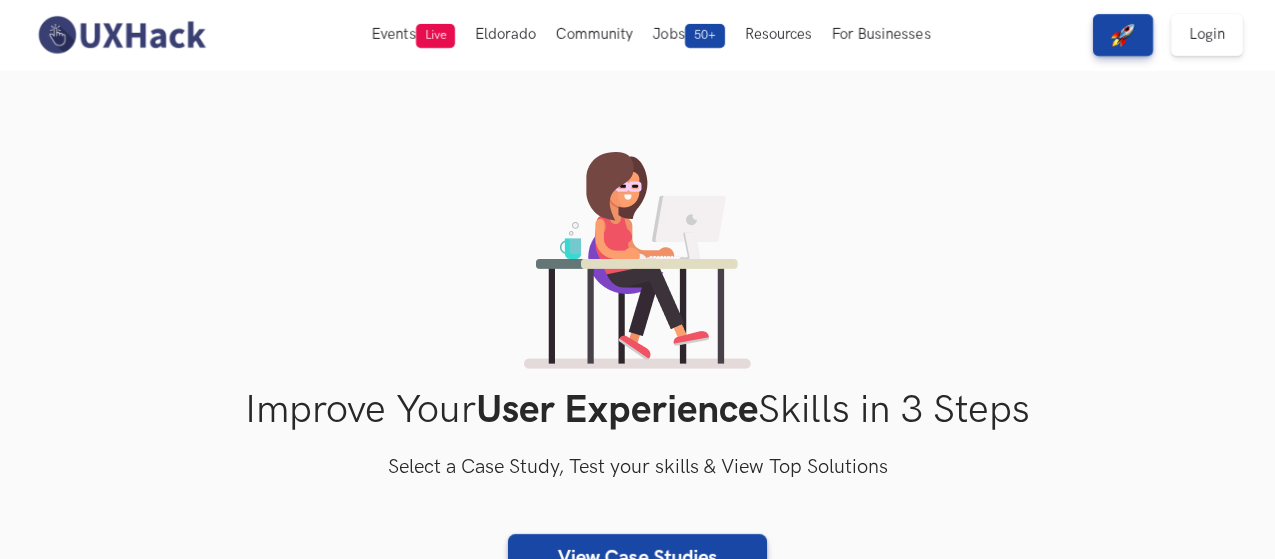 scroll, scrollTop: 0, scrollLeft: 0, axis: both 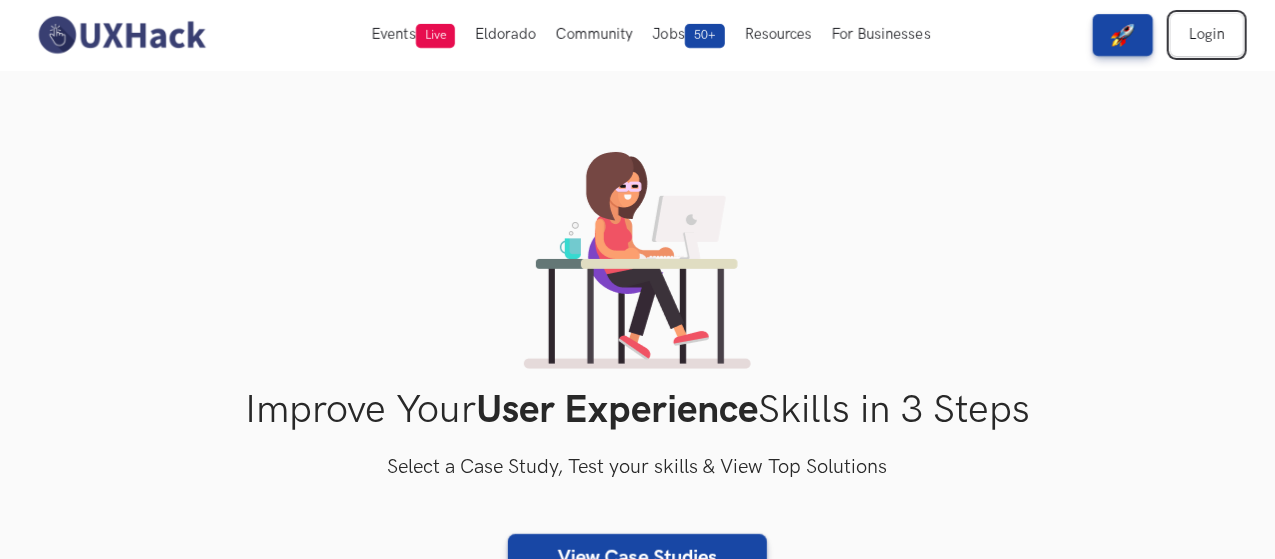 click on "Login" at bounding box center (1207, 35) 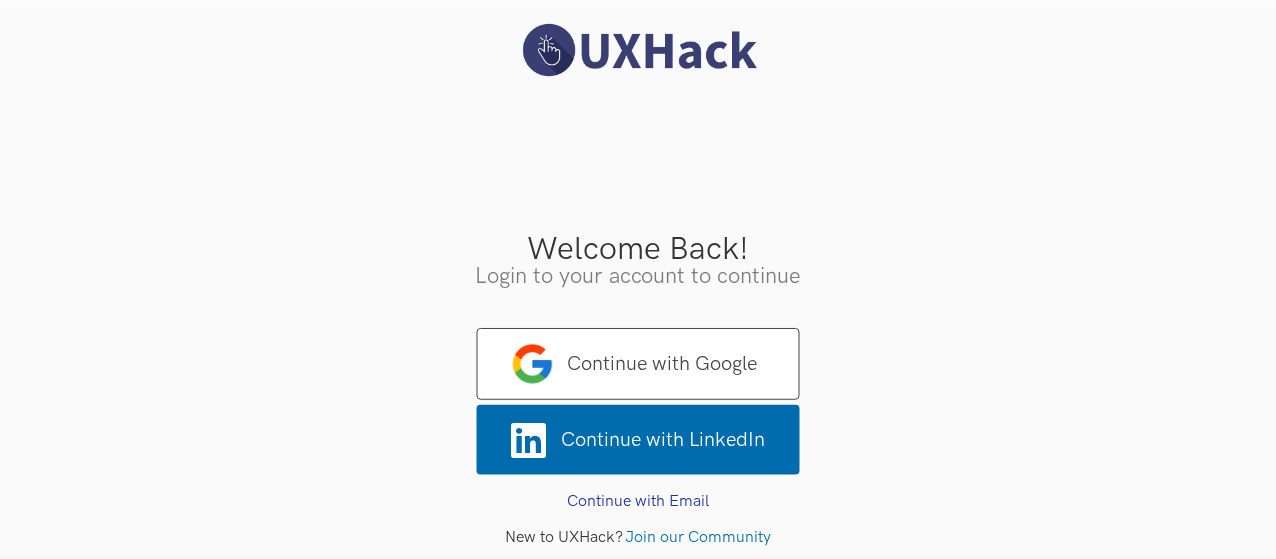 scroll, scrollTop: 0, scrollLeft: 0, axis: both 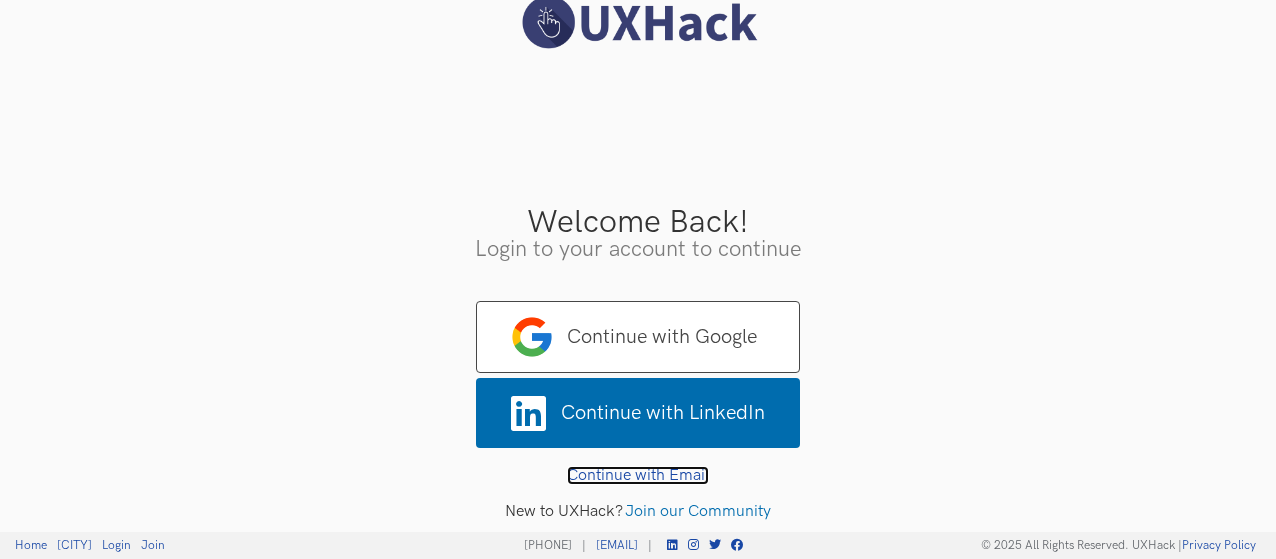 click on "Continue with Email" at bounding box center (638, 475) 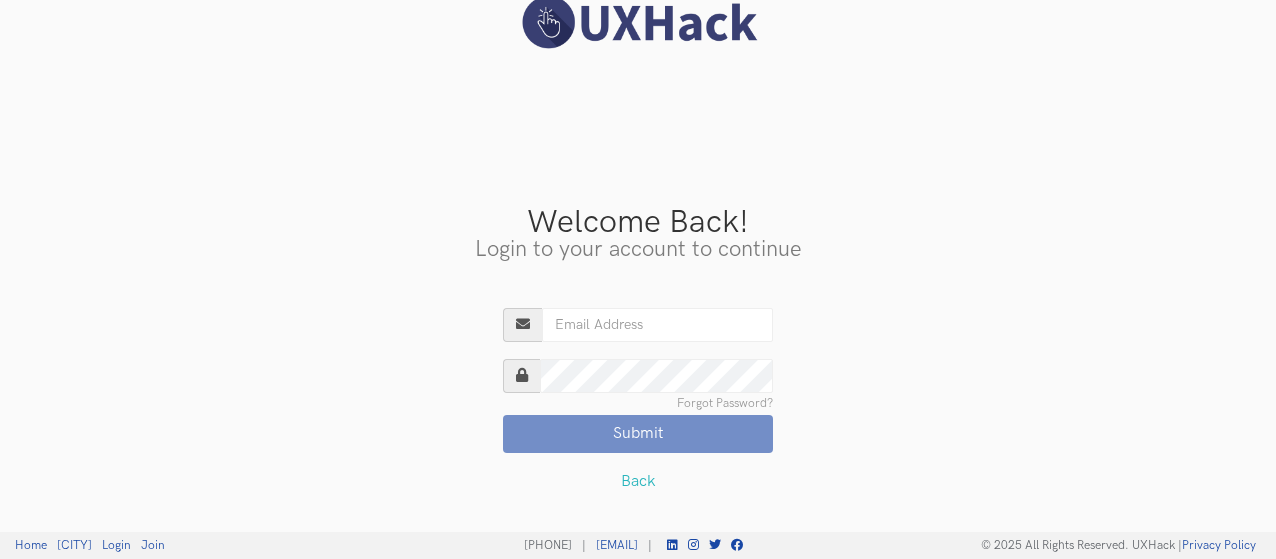 click on "Existing User?" at bounding box center [657, 325] 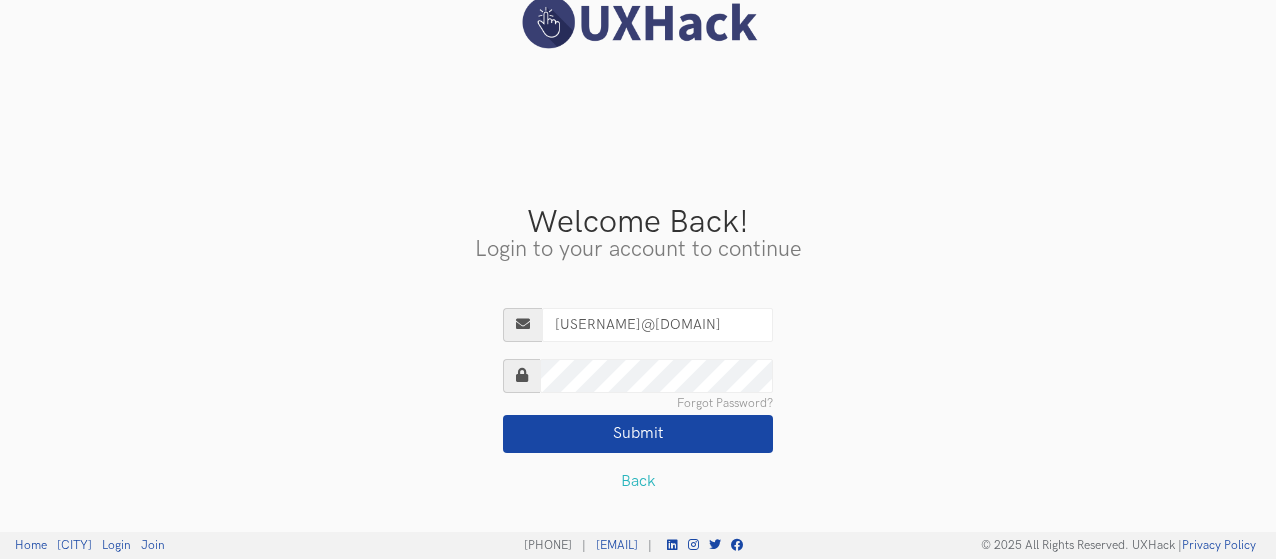 click on "Submit" at bounding box center (638, 434) 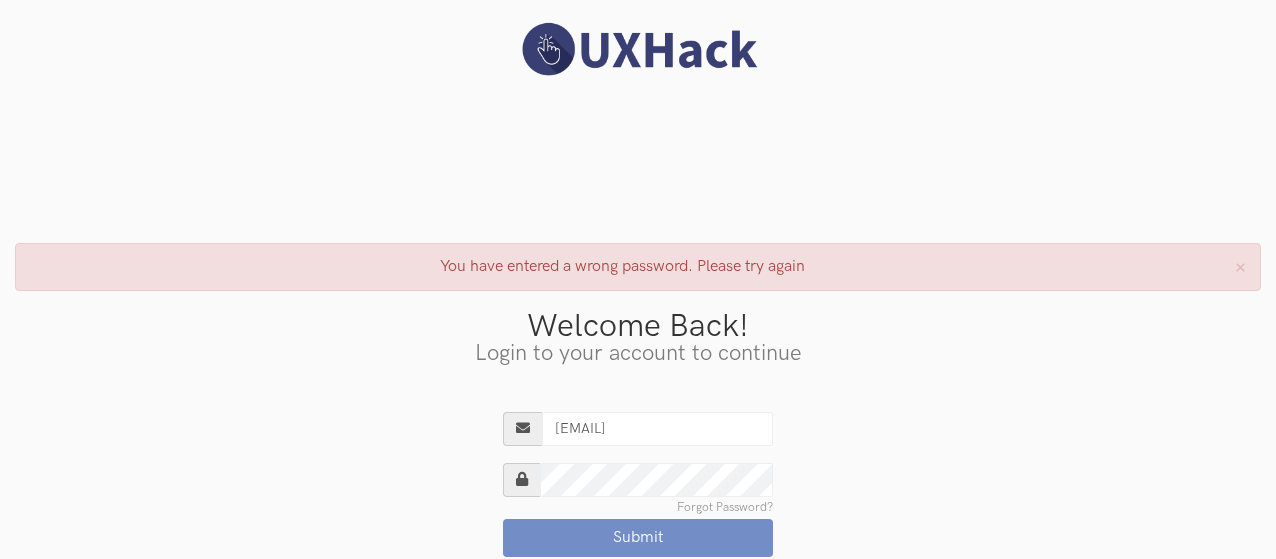 scroll, scrollTop: 0, scrollLeft: 0, axis: both 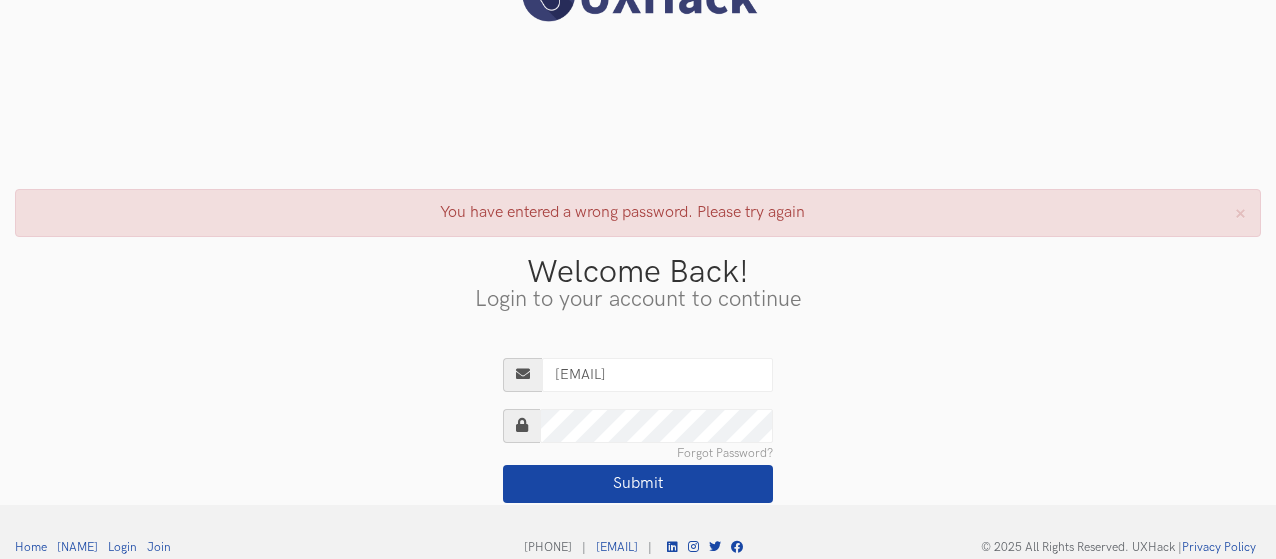 click on "Submit" at bounding box center (638, 484) 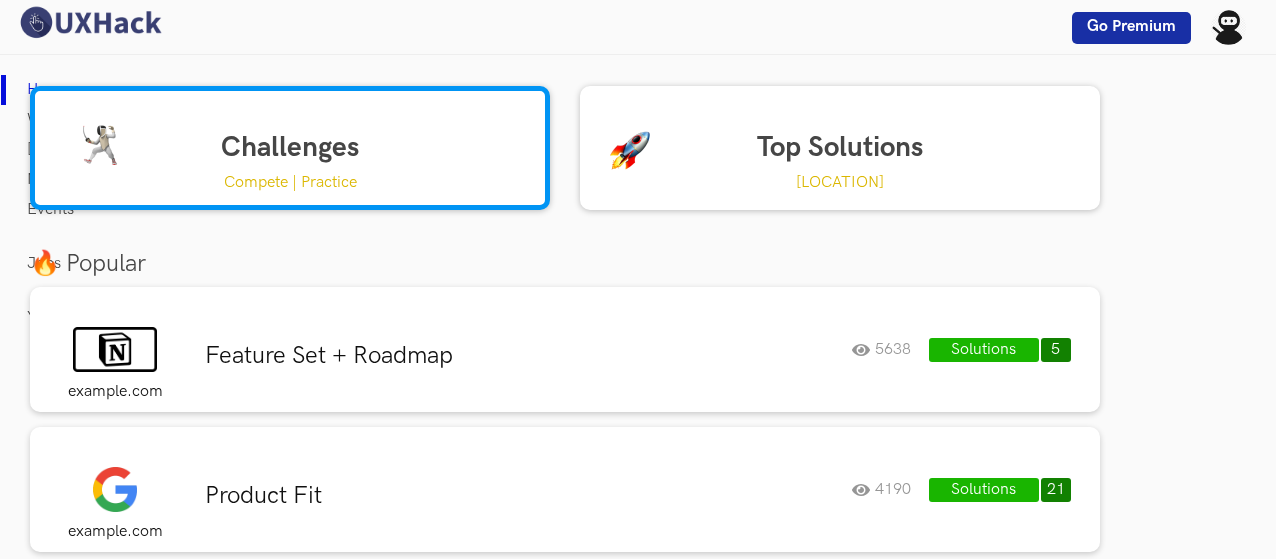 scroll, scrollTop: 0, scrollLeft: 0, axis: both 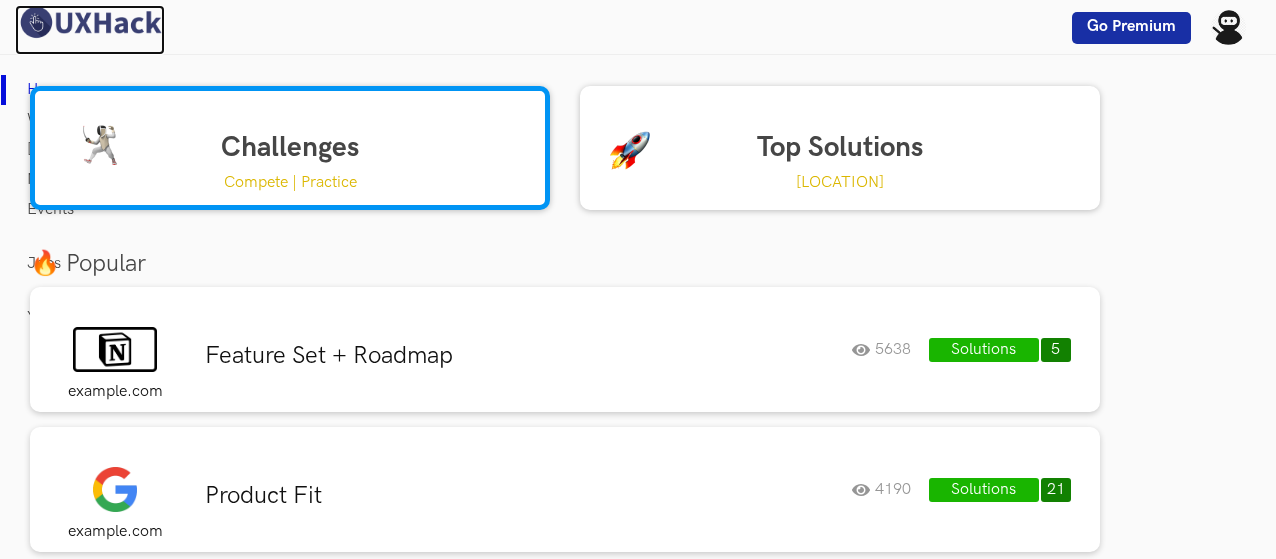 click at bounding box center (90, 22) 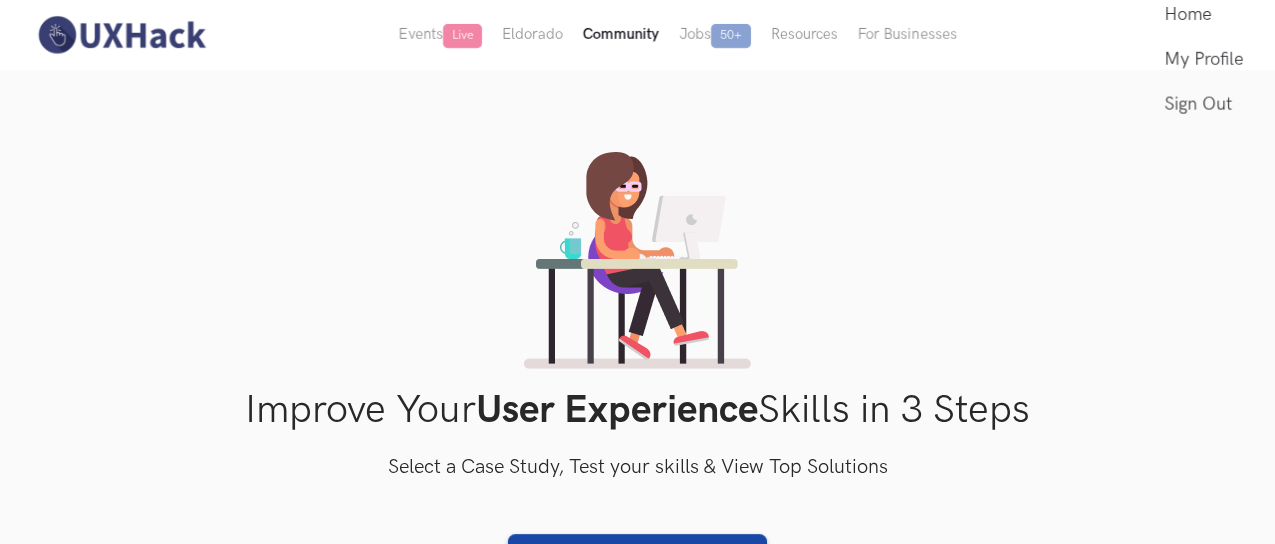 scroll, scrollTop: 0, scrollLeft: 0, axis: both 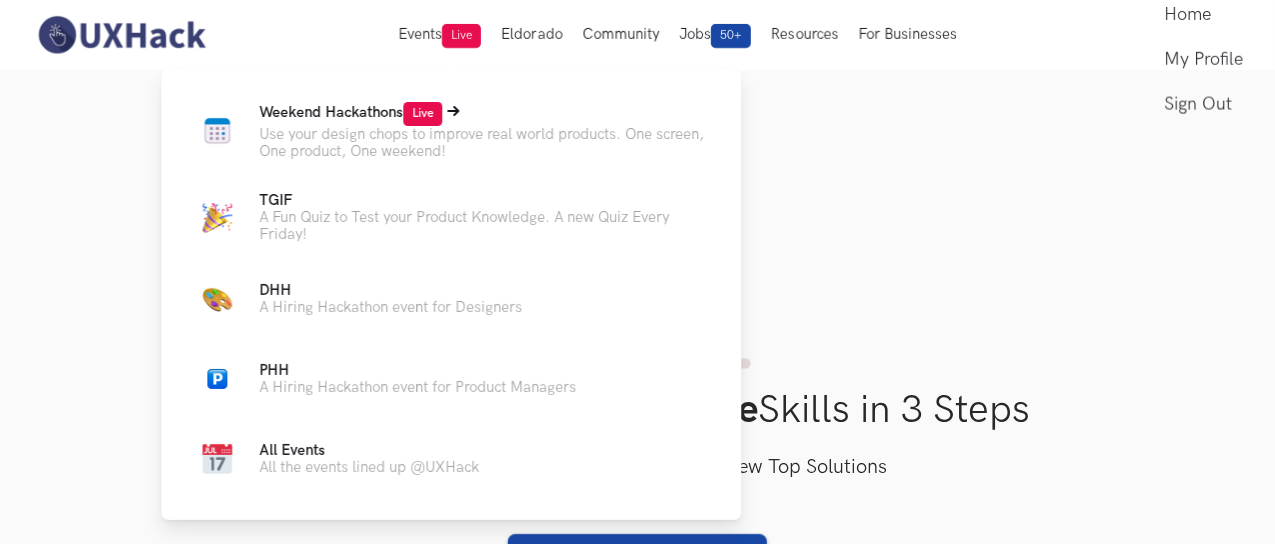 click on "Use your design chops to improve real world products. One screen, One product, One weekend!" at bounding box center (484, 143) 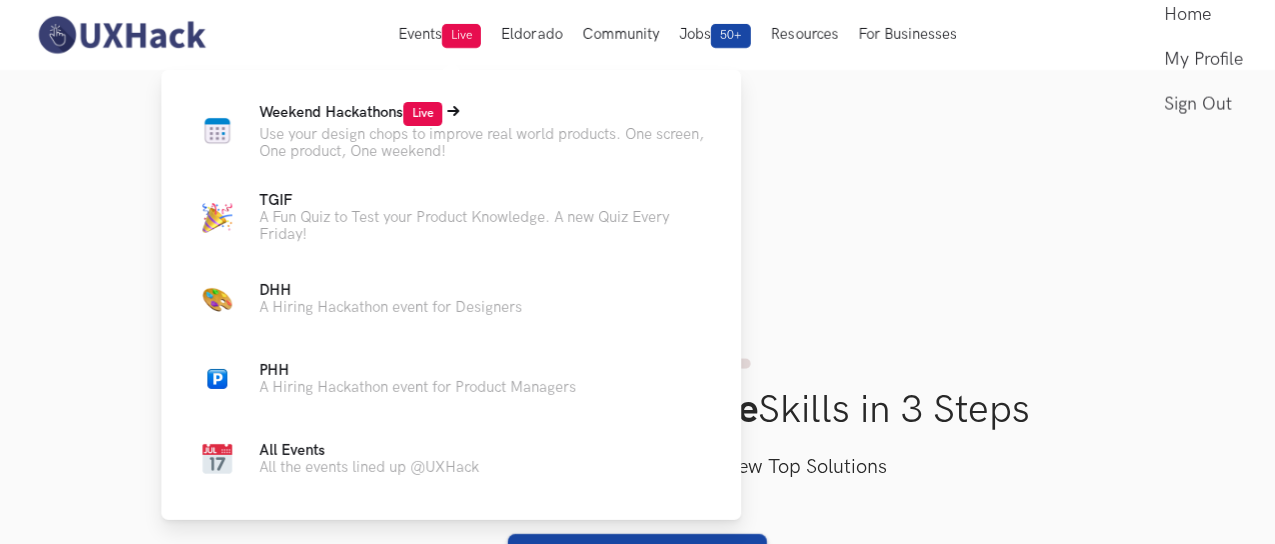 click on "Live" at bounding box center [422, 114] 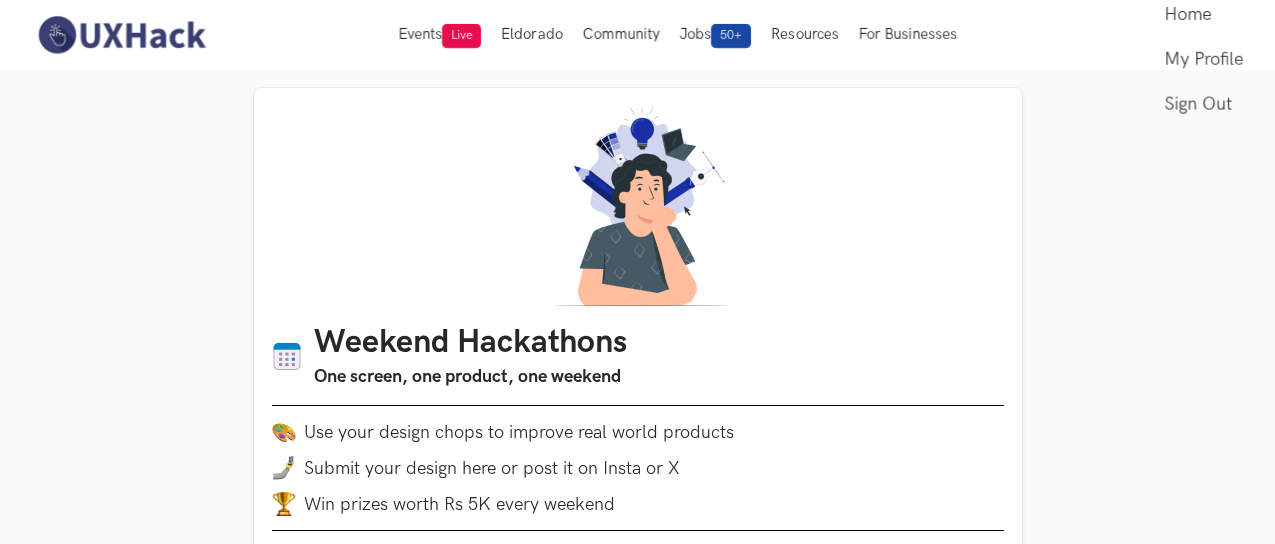 scroll, scrollTop: 0, scrollLeft: 0, axis: both 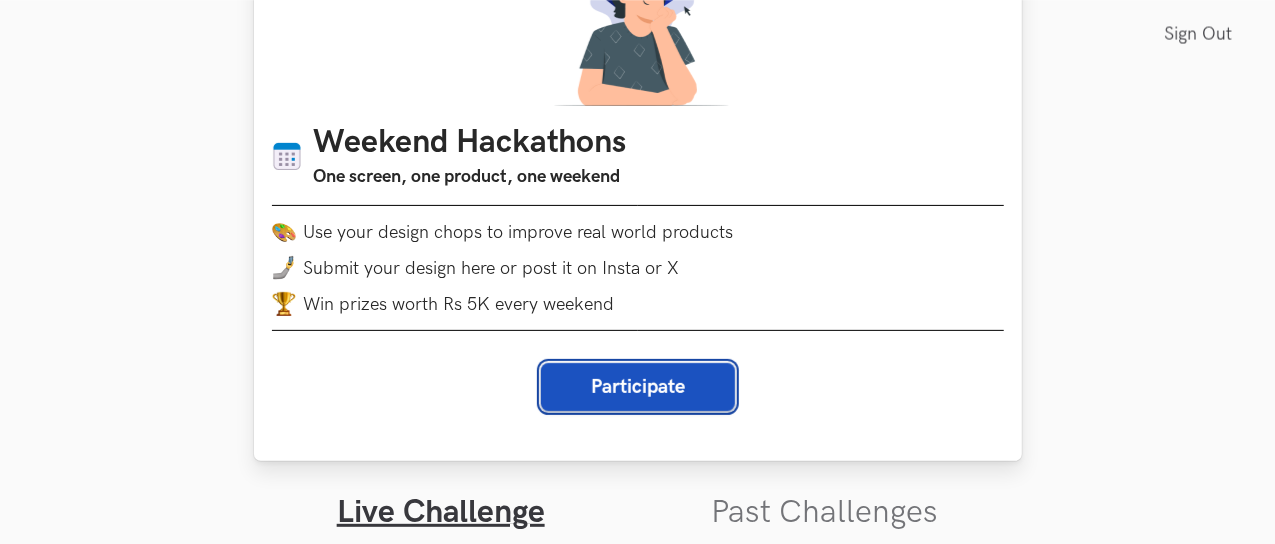 click on "Participate" at bounding box center (638, 387) 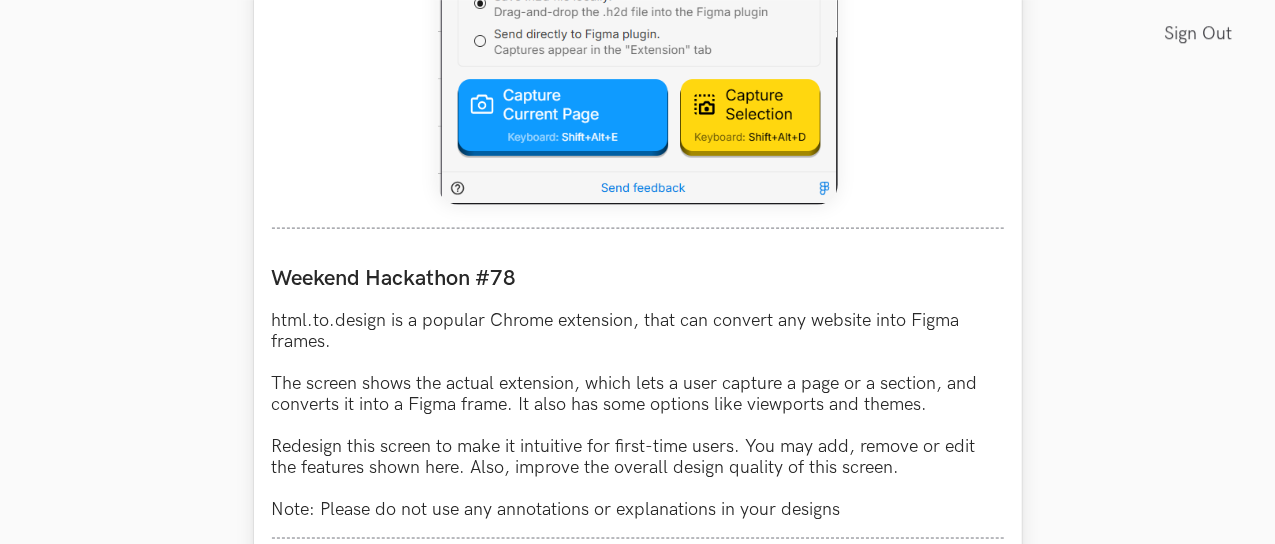 scroll, scrollTop: 1500, scrollLeft: 0, axis: vertical 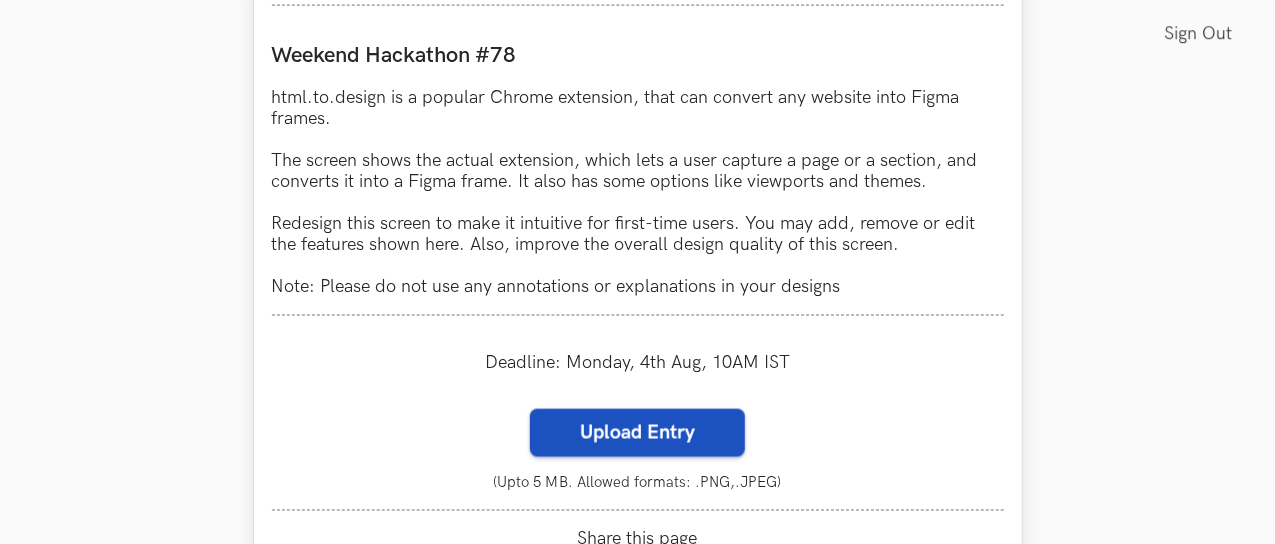 click on "Upload Entry" at bounding box center [637, 433] 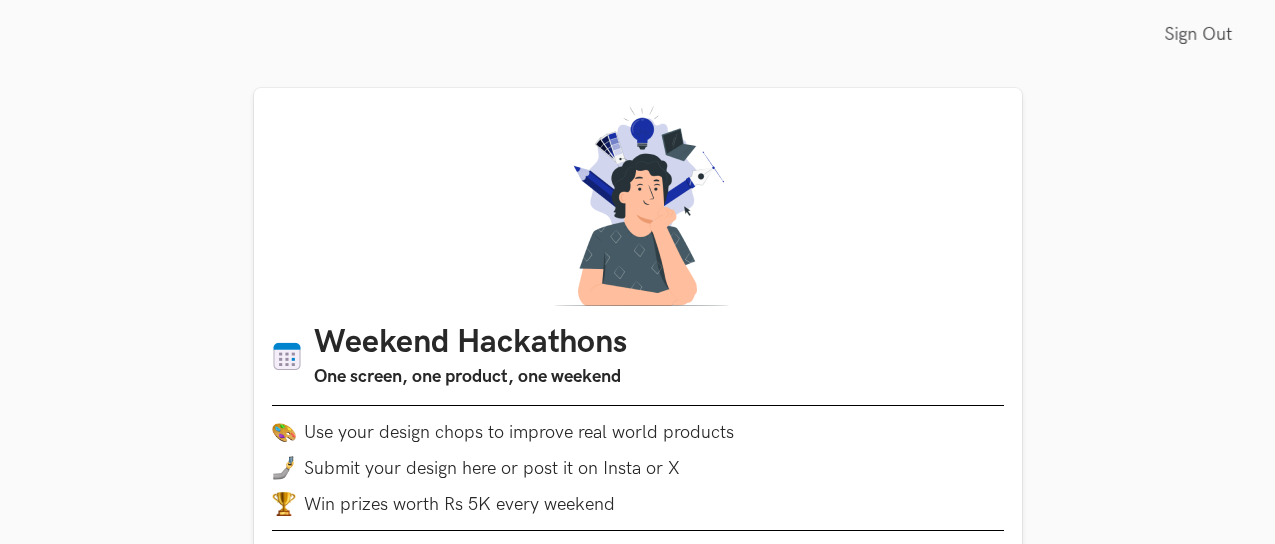 scroll, scrollTop: 200, scrollLeft: 0, axis: vertical 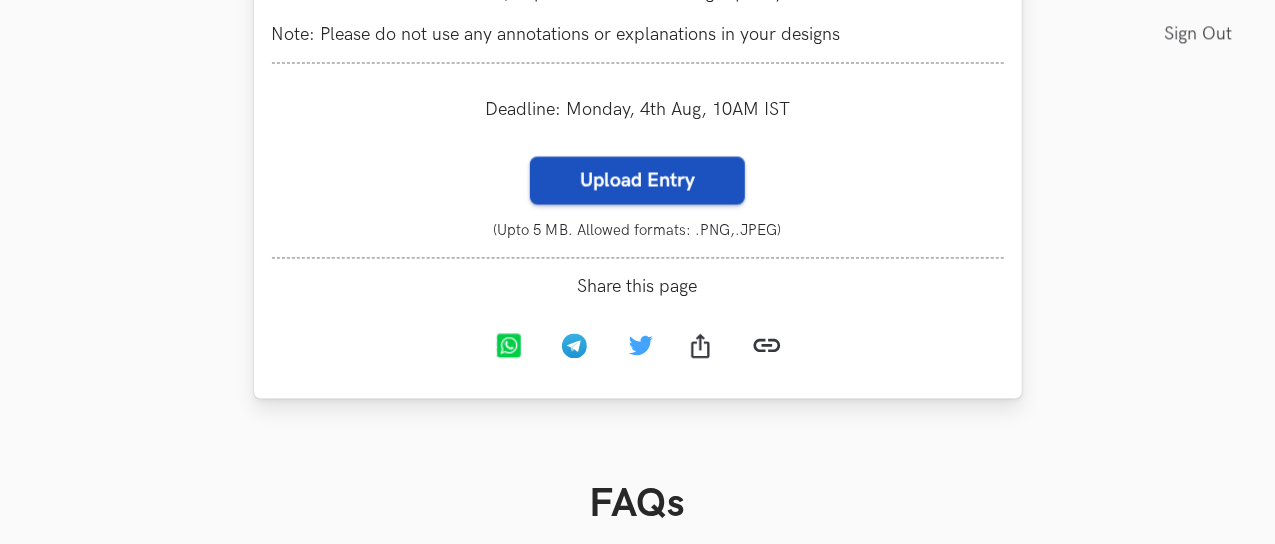 click on "Upload Entry" at bounding box center [637, 181] 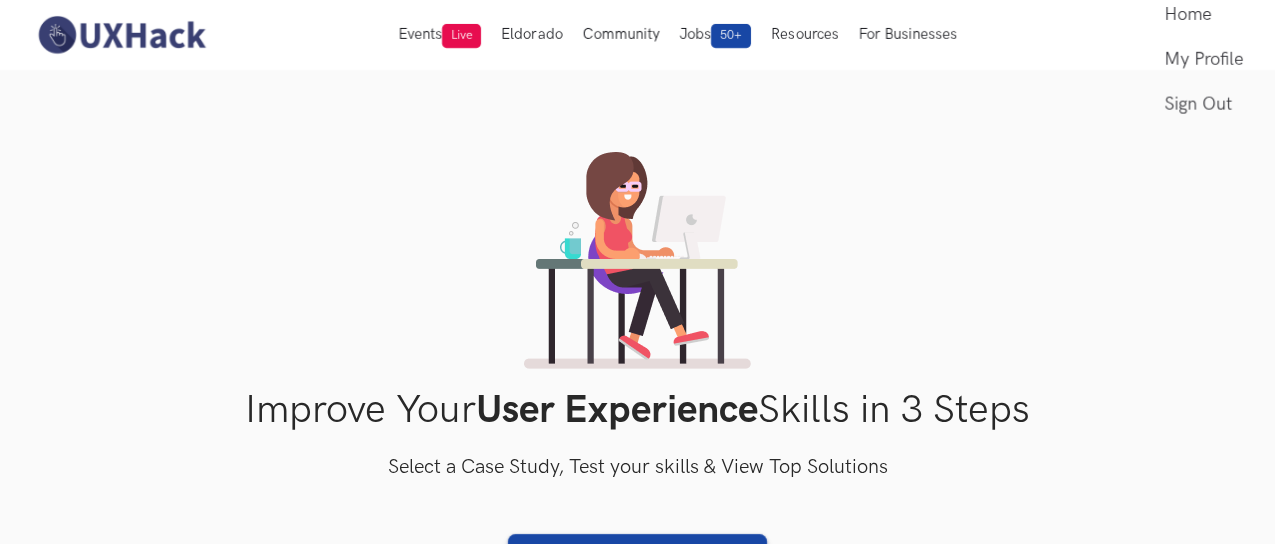 scroll, scrollTop: 0, scrollLeft: 0, axis: both 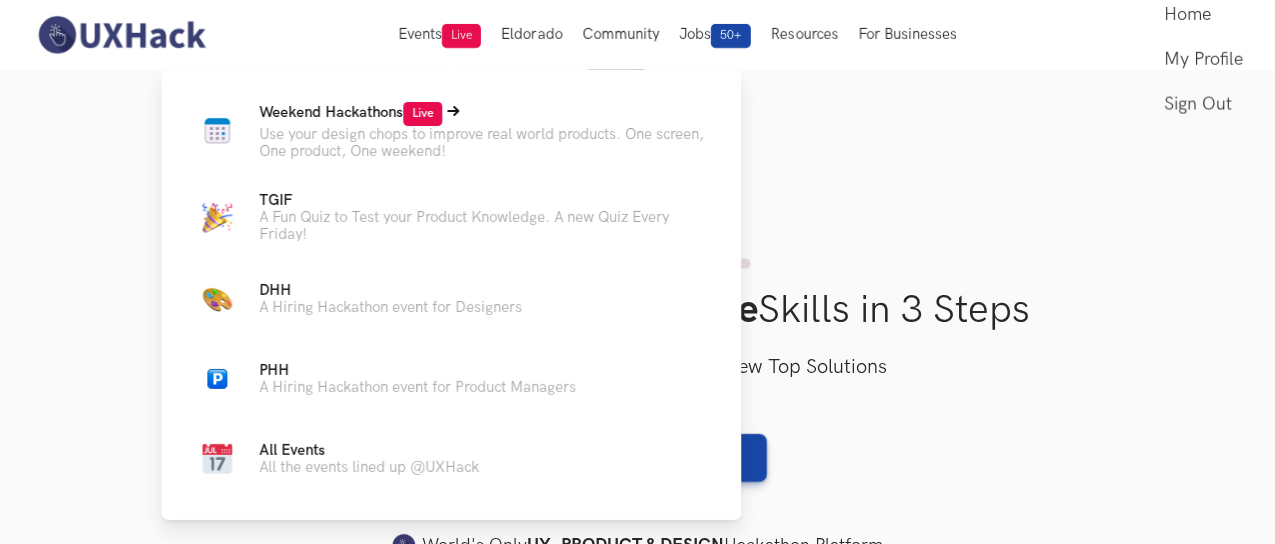 click on "Weekend Hackathons  Live" at bounding box center [350, 112] 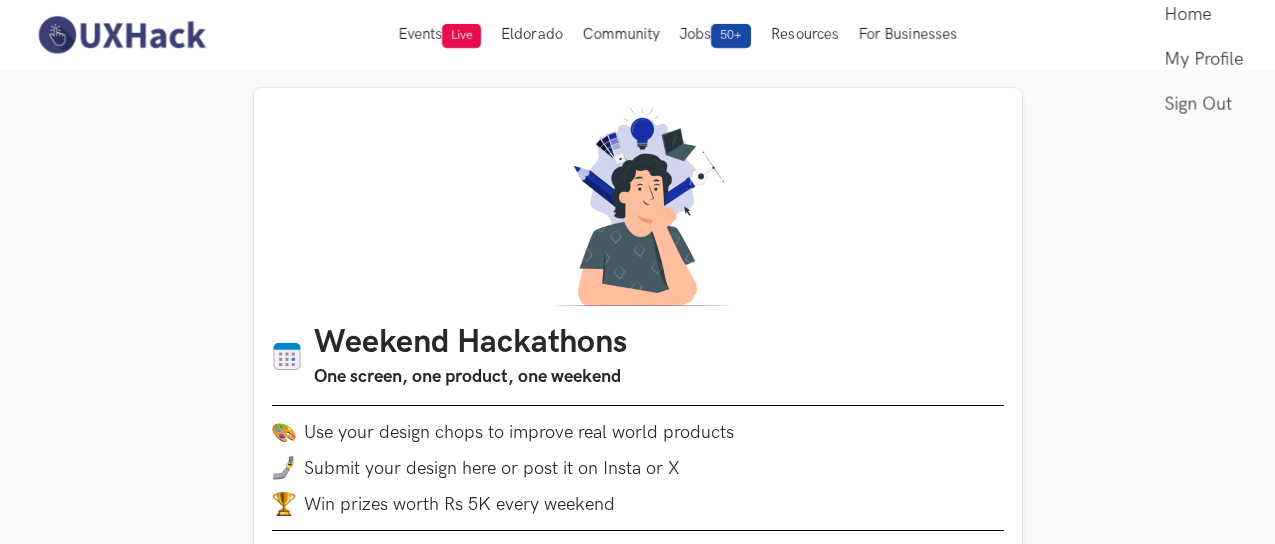scroll, scrollTop: 0, scrollLeft: 0, axis: both 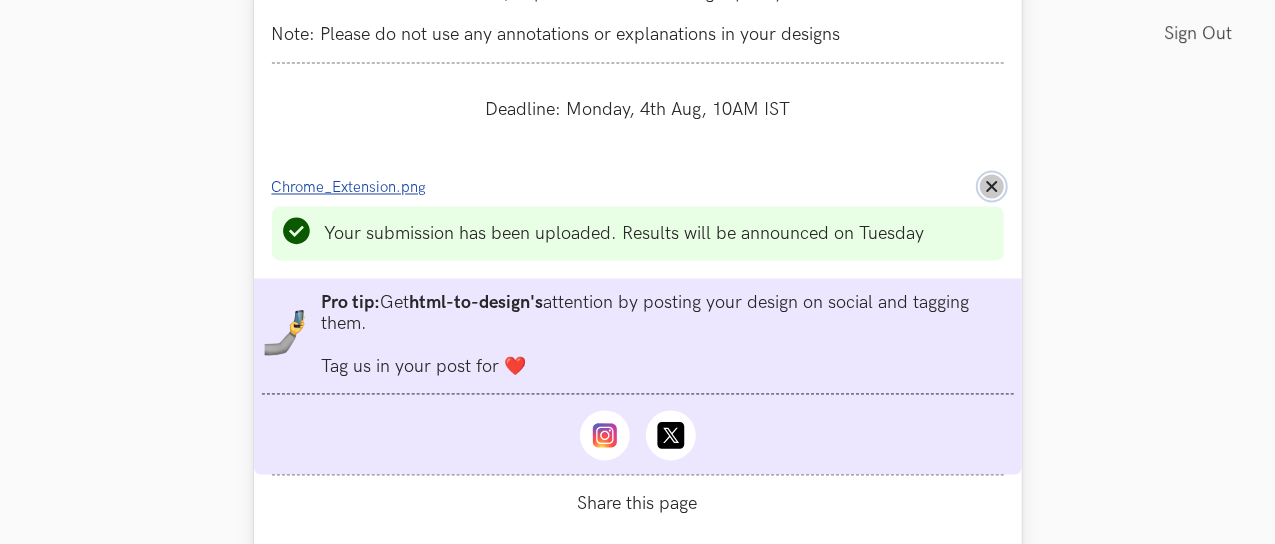 click on "Remove File" 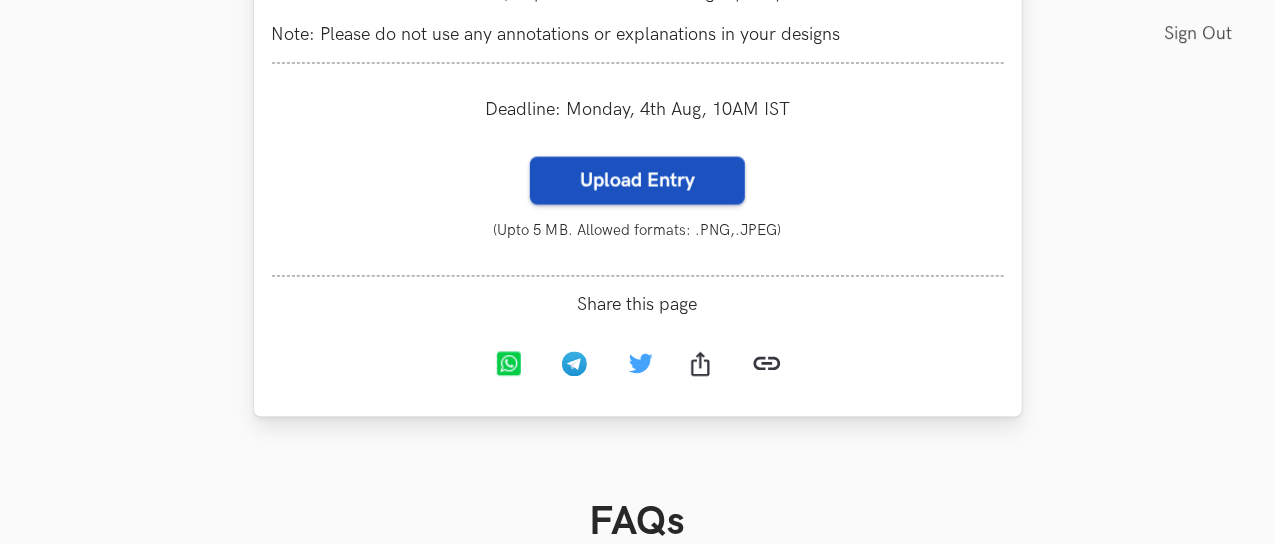 click on "Upload Entry" at bounding box center (637, 181) 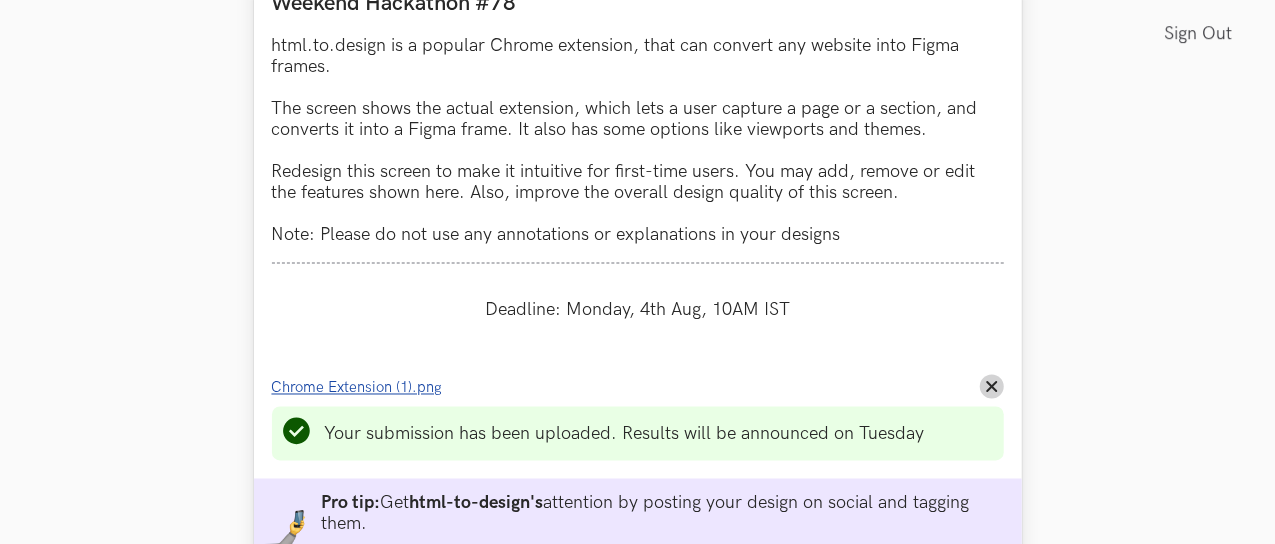 scroll, scrollTop: 1700, scrollLeft: 0, axis: vertical 